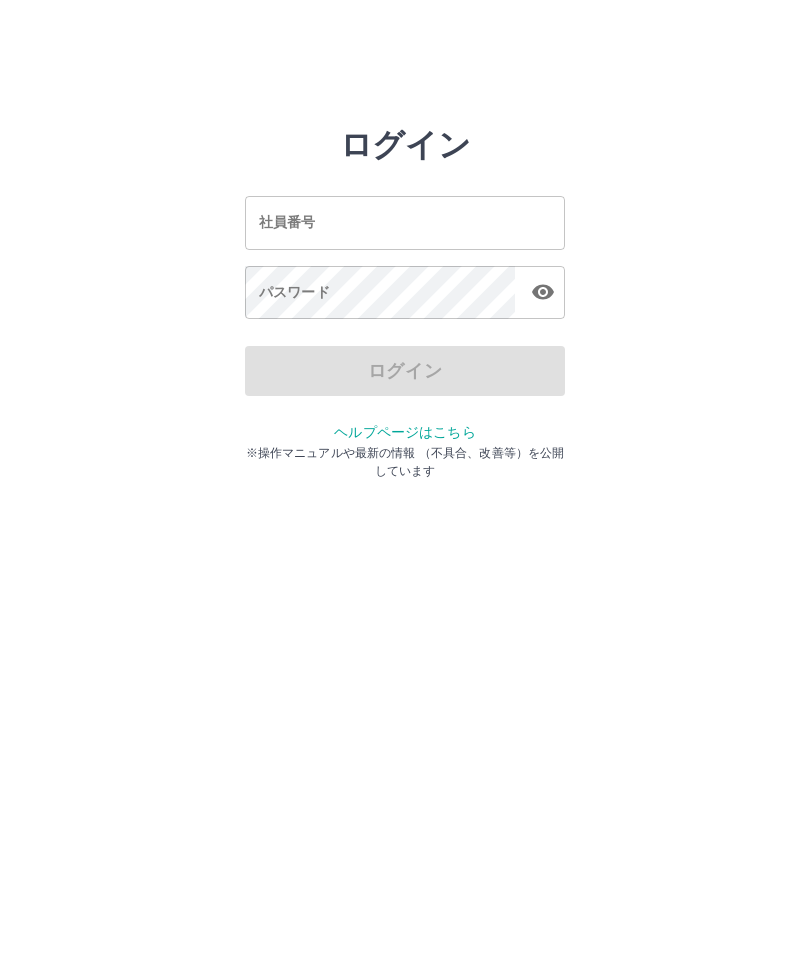 scroll, scrollTop: 0, scrollLeft: 0, axis: both 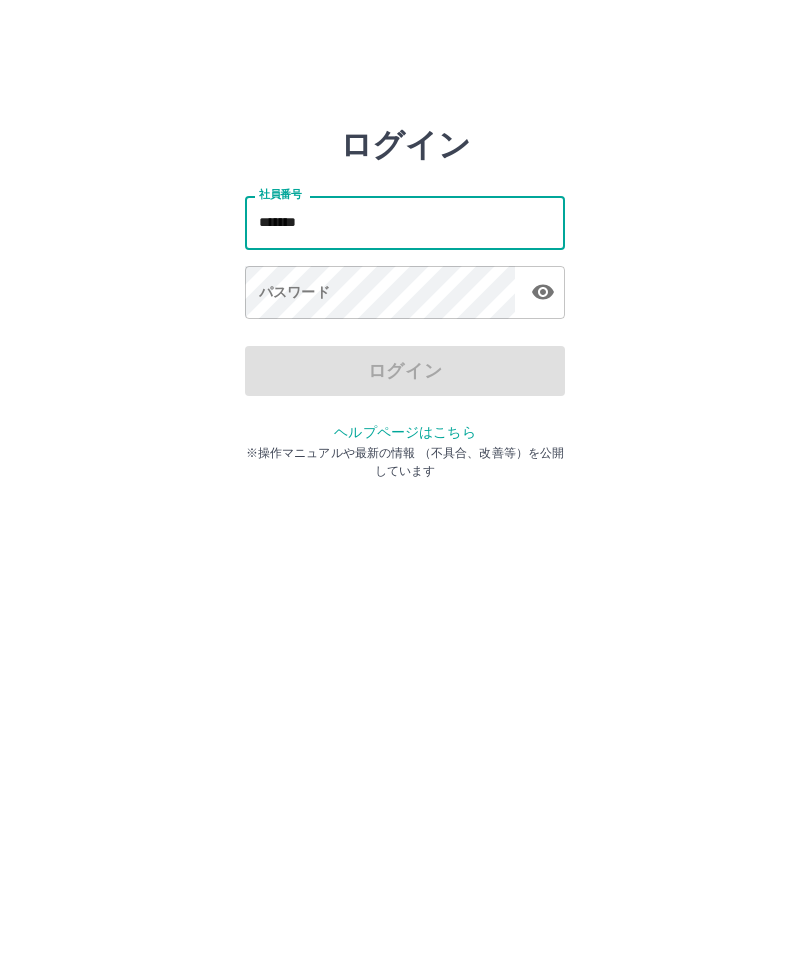 type on "*******" 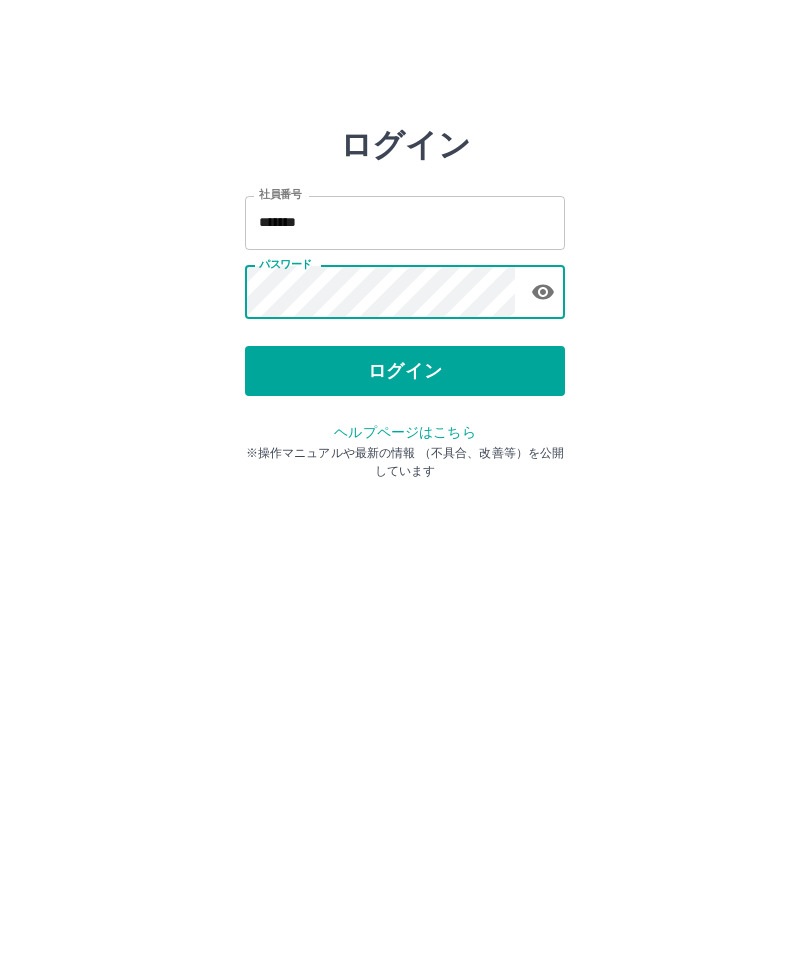 click on "ログイン" at bounding box center (405, 371) 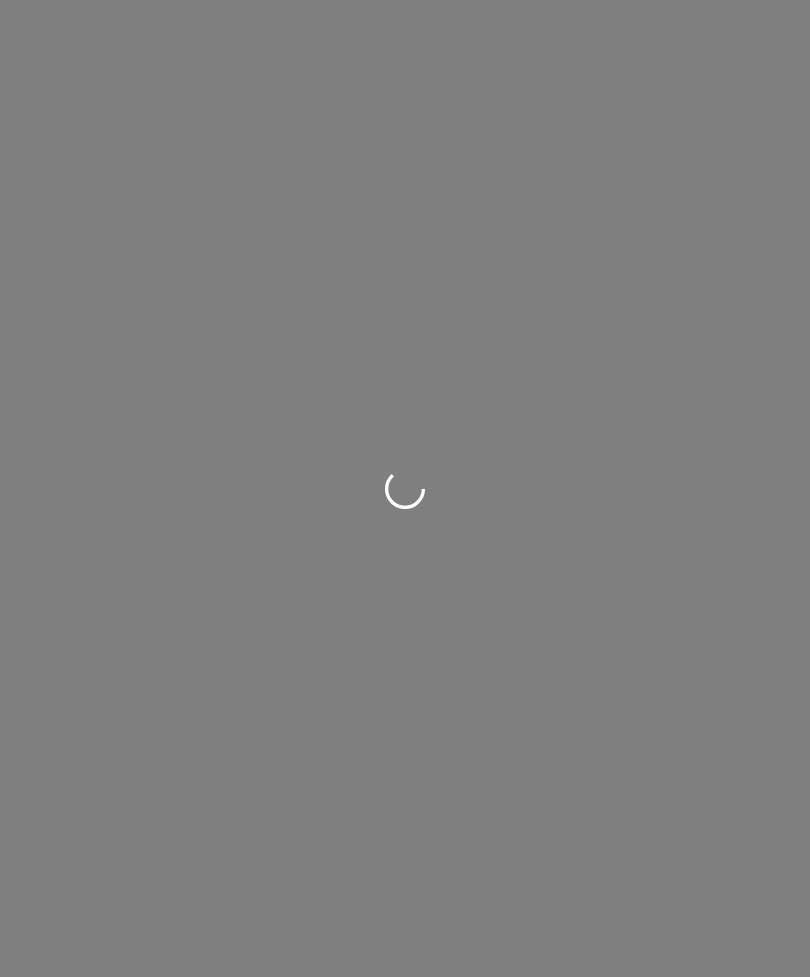 scroll, scrollTop: 0, scrollLeft: 0, axis: both 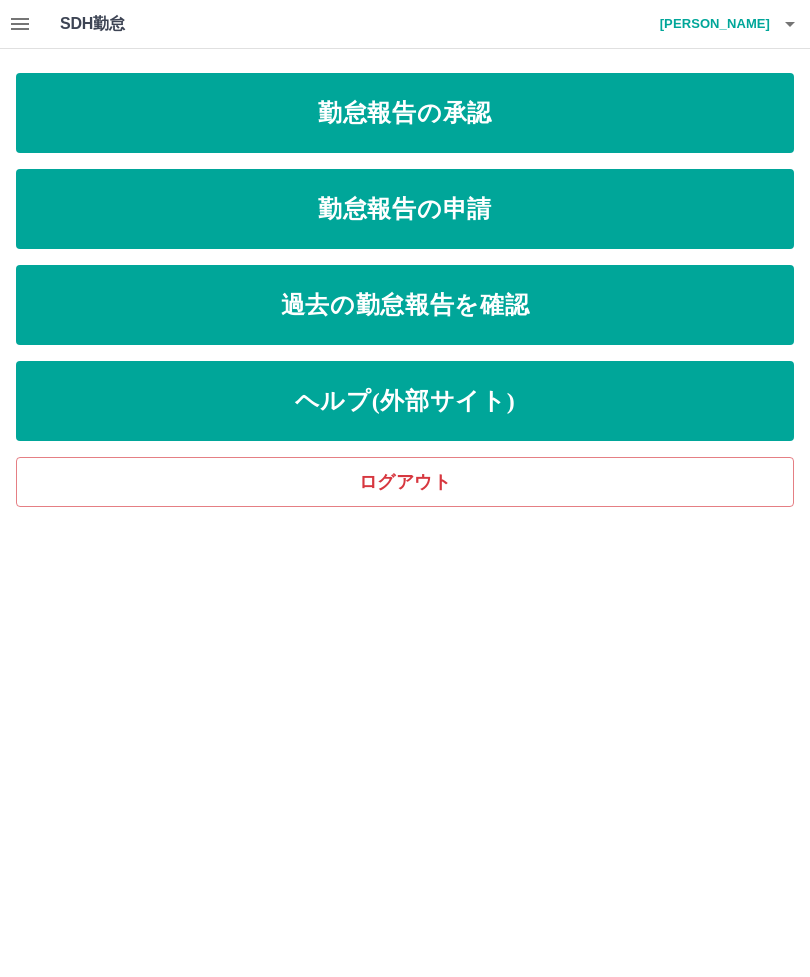 click on "勤怠報告の申請" at bounding box center (405, 209) 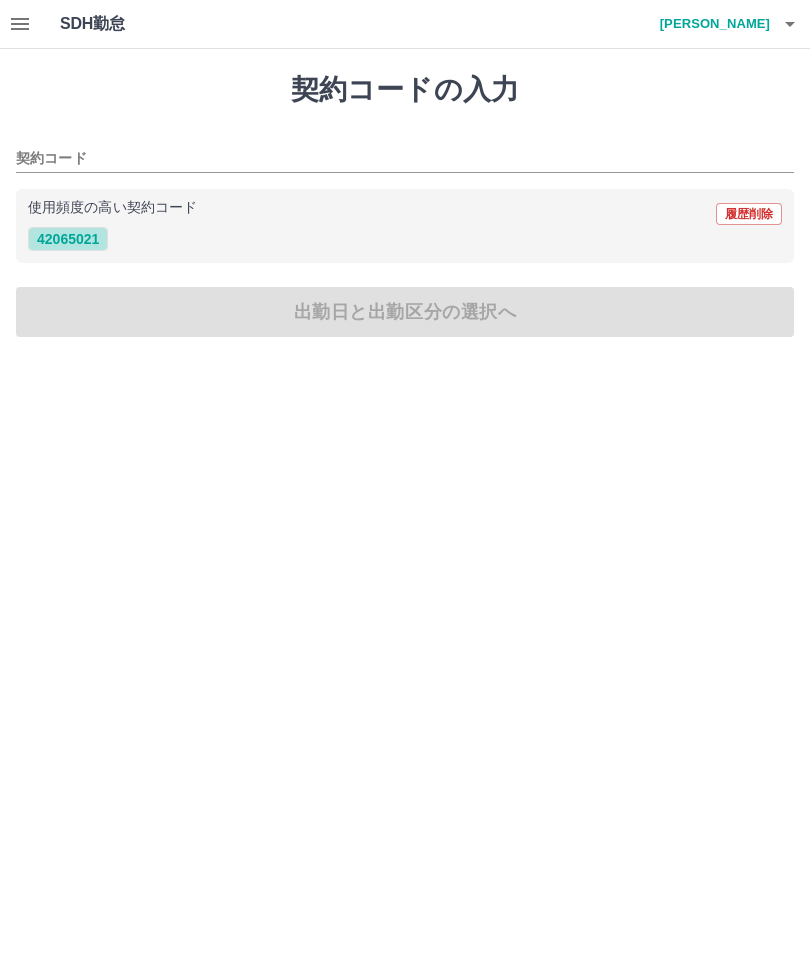 click on "42065021" at bounding box center (68, 239) 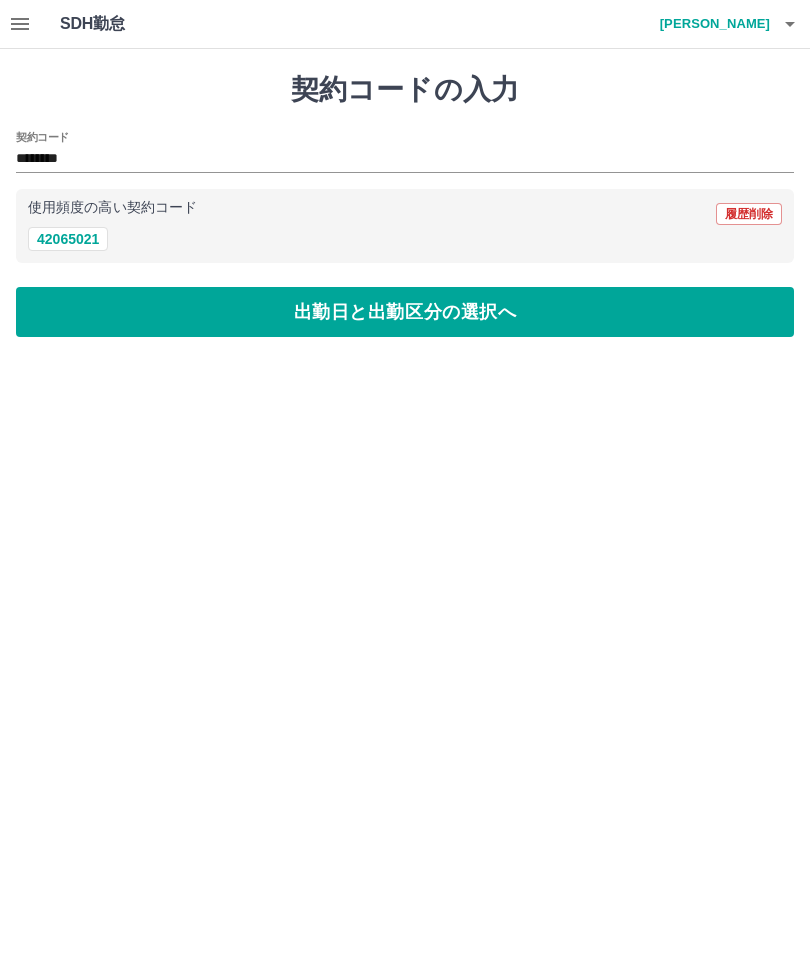 click on "出勤日と出勤区分の選択へ" at bounding box center [405, 312] 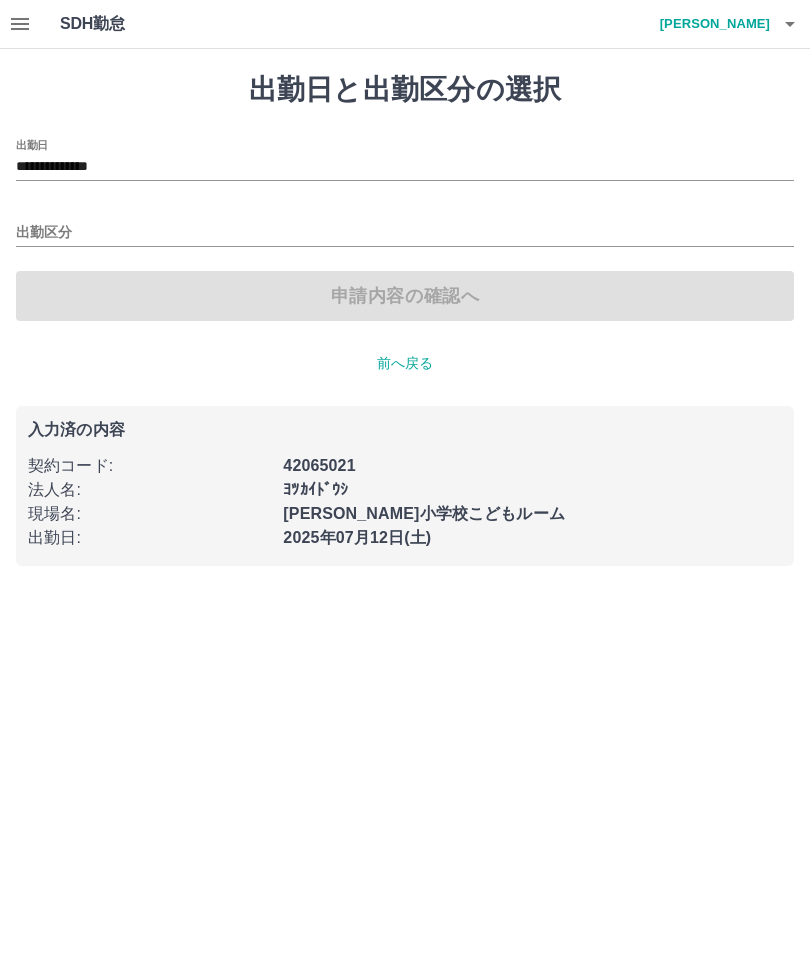 click on "出勤区分" at bounding box center (405, 233) 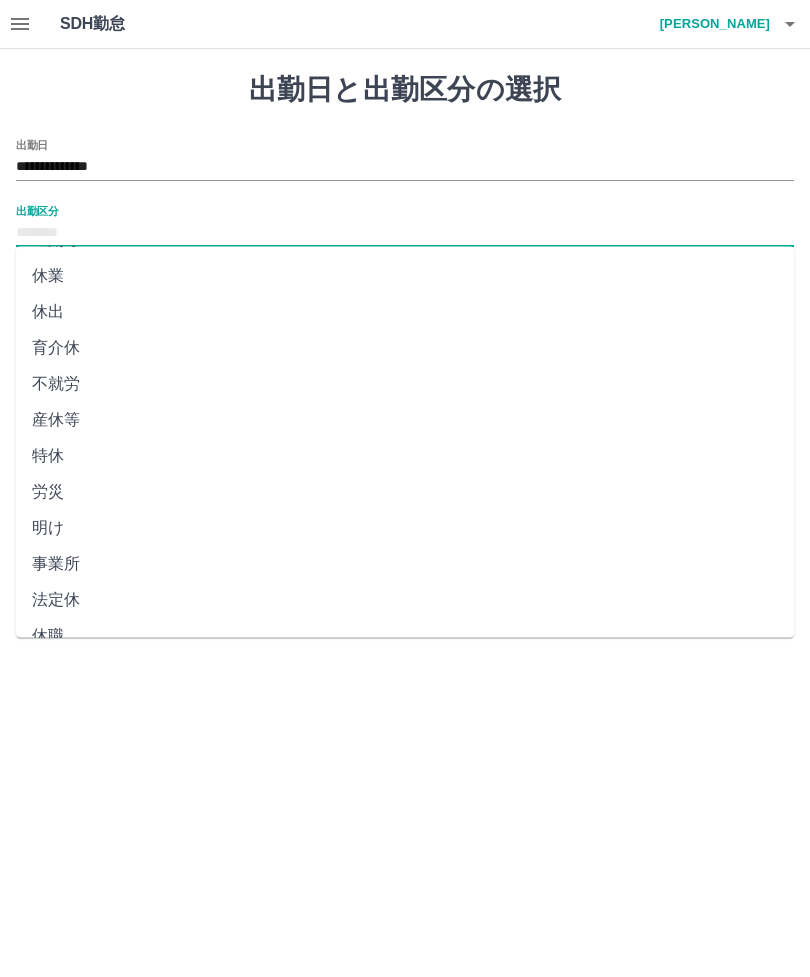 scroll, scrollTop: 248, scrollLeft: 0, axis: vertical 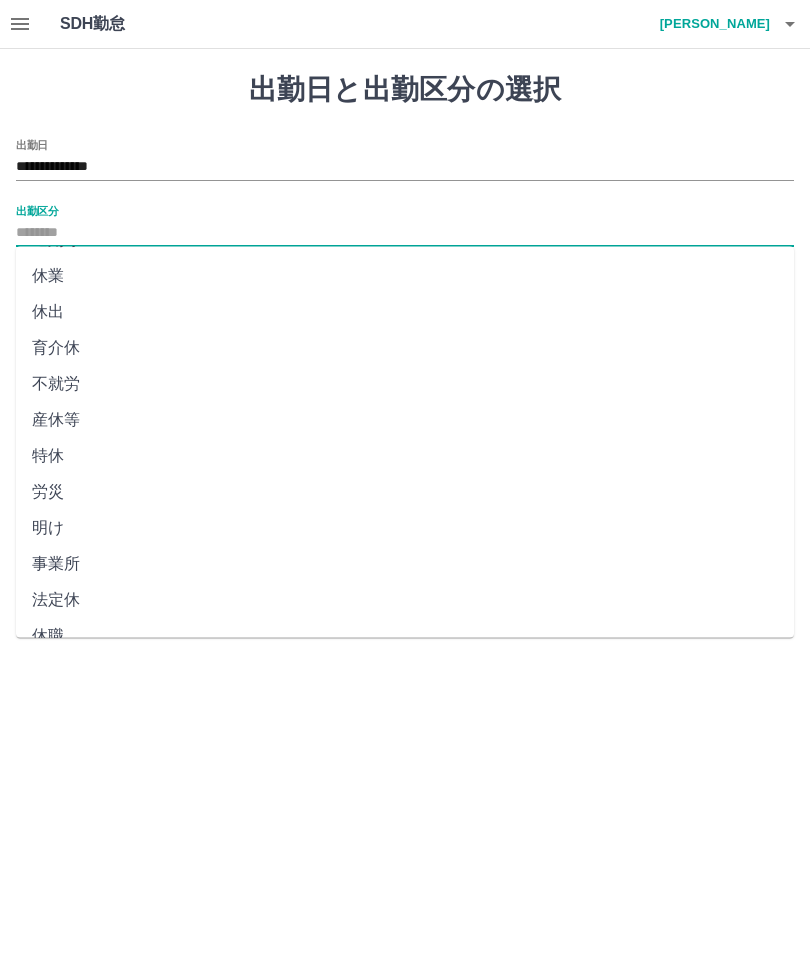 click on "遅刻等" at bounding box center [405, 241] 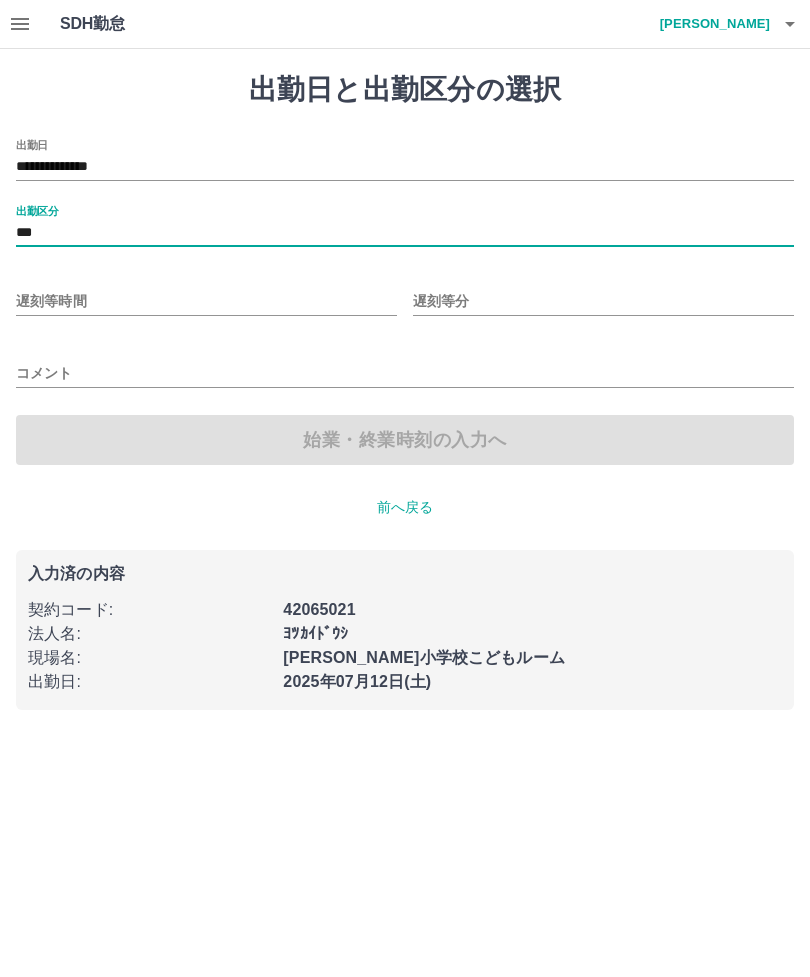 type on "***" 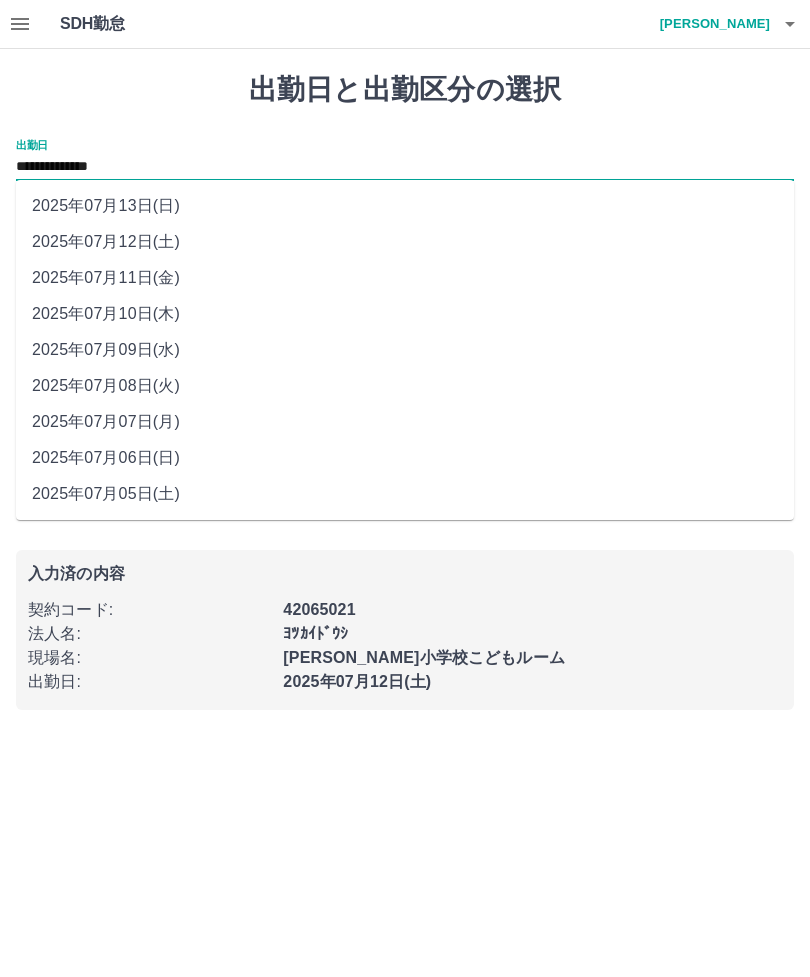 click on "2025年07月06日(日)" at bounding box center [405, 458] 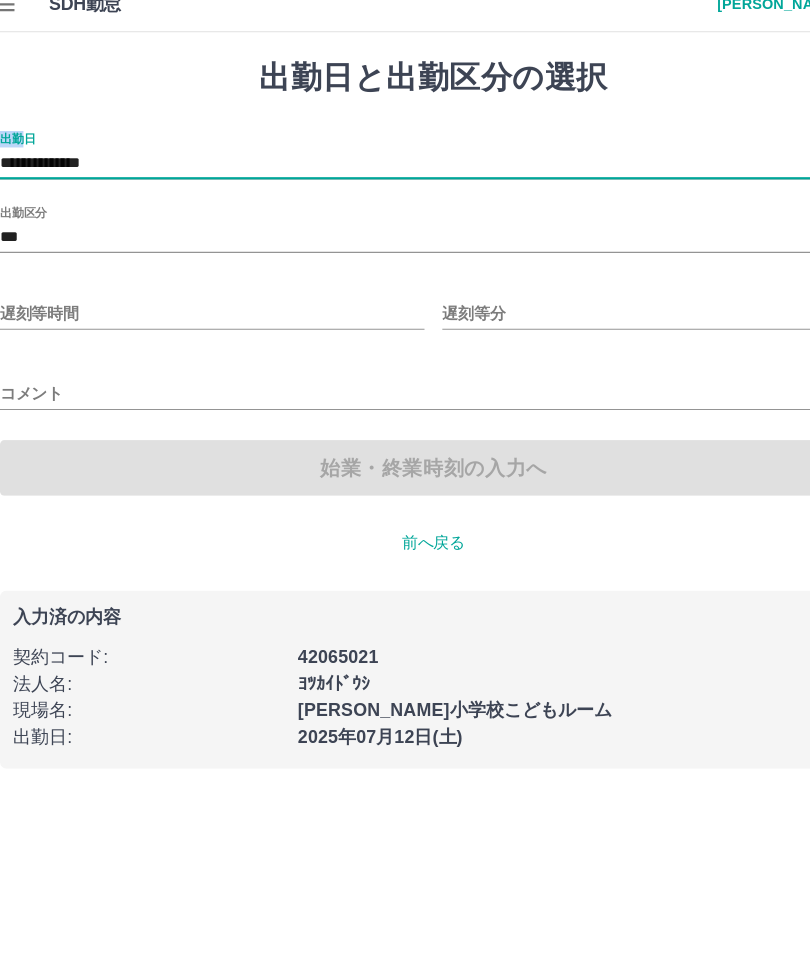 click on "**********" at bounding box center (405, 367) 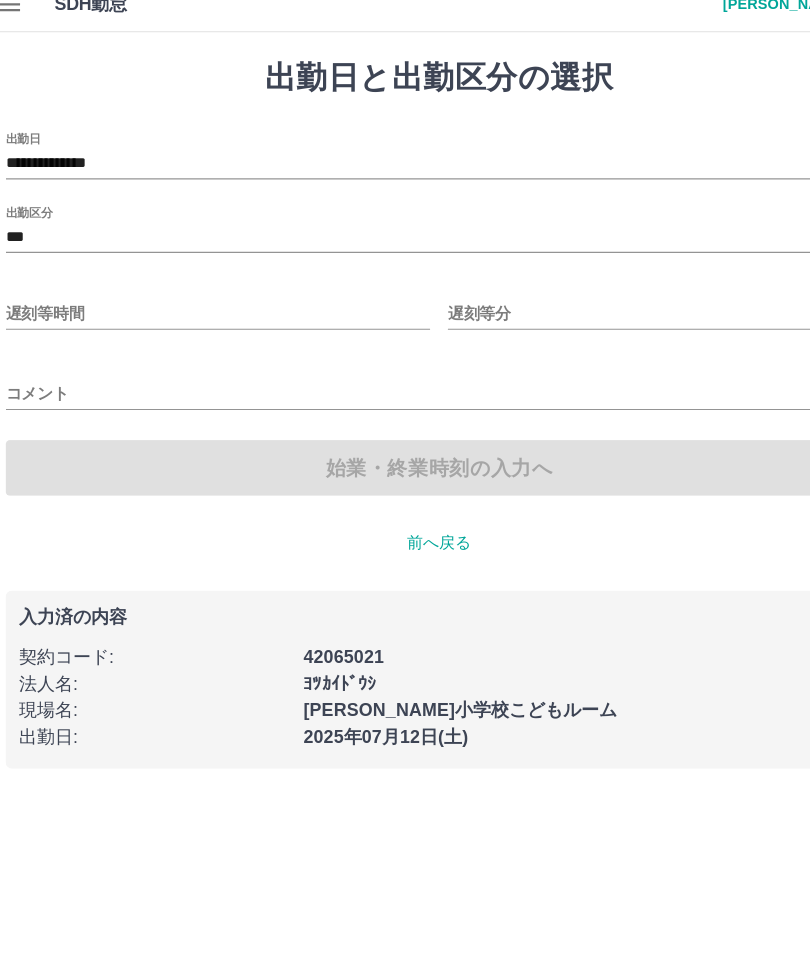click on "**********" at bounding box center (405, 367) 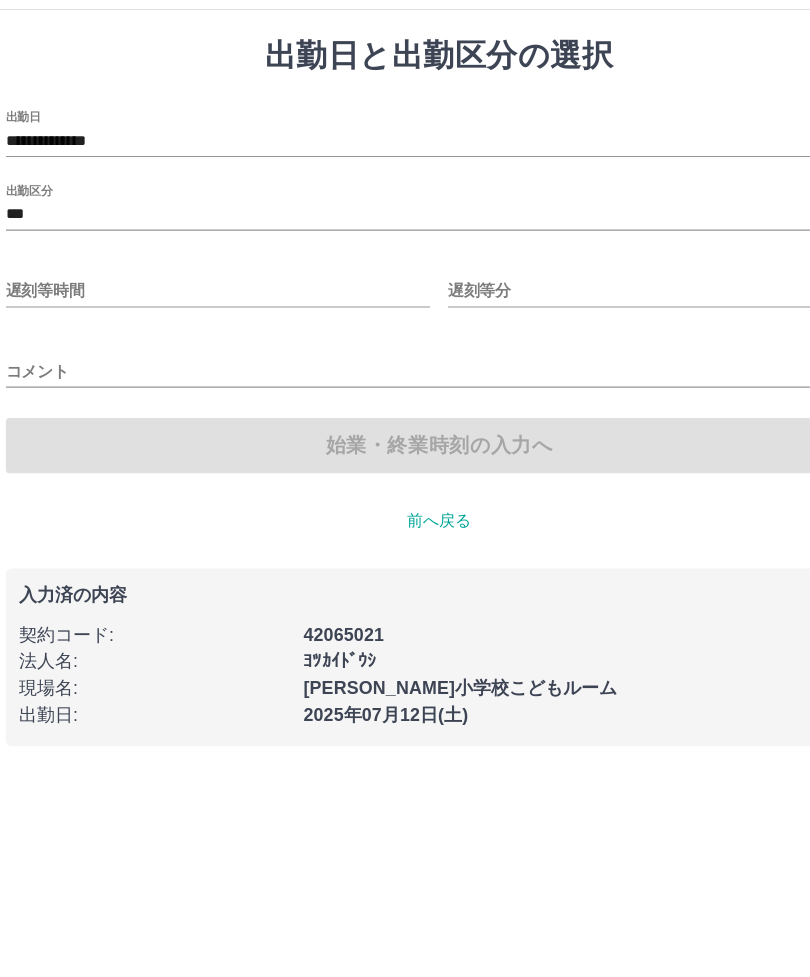 click on "**********" at bounding box center [405, 167] 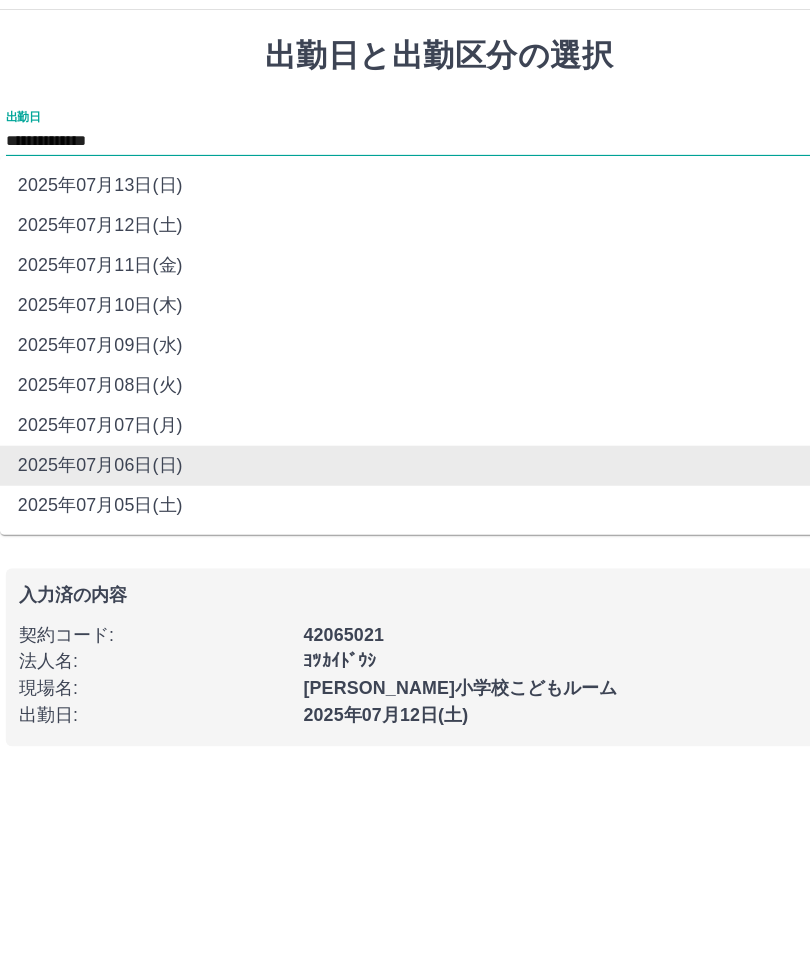 click on "2025年07月06日(日)" at bounding box center (400, 458) 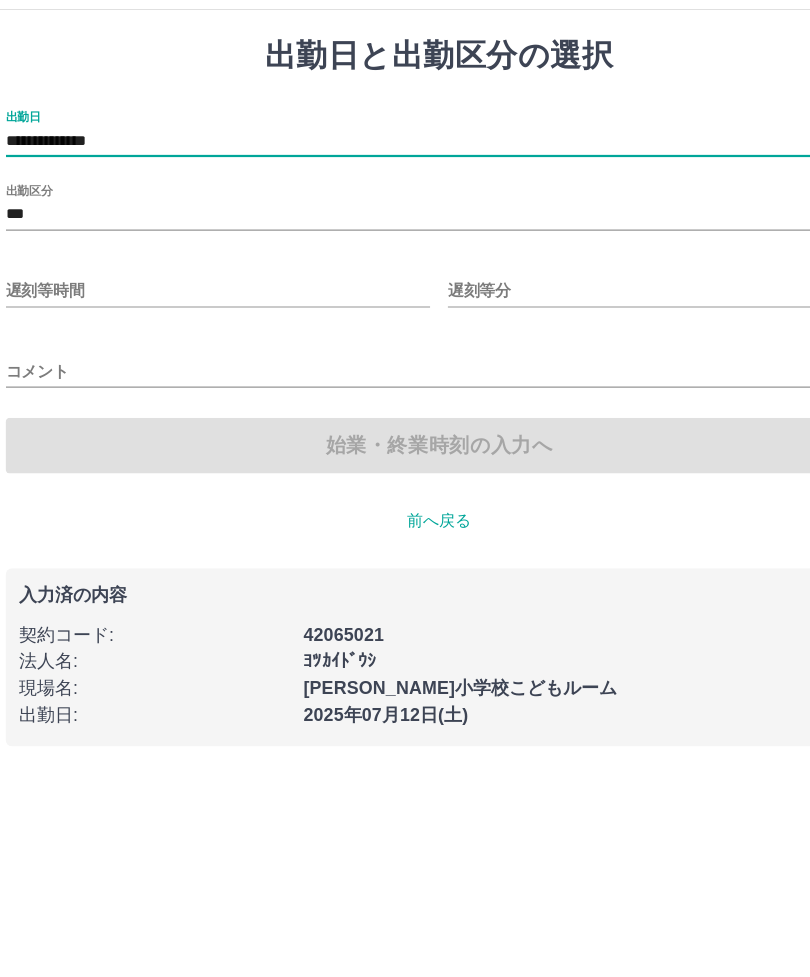 click on "***" at bounding box center (405, 233) 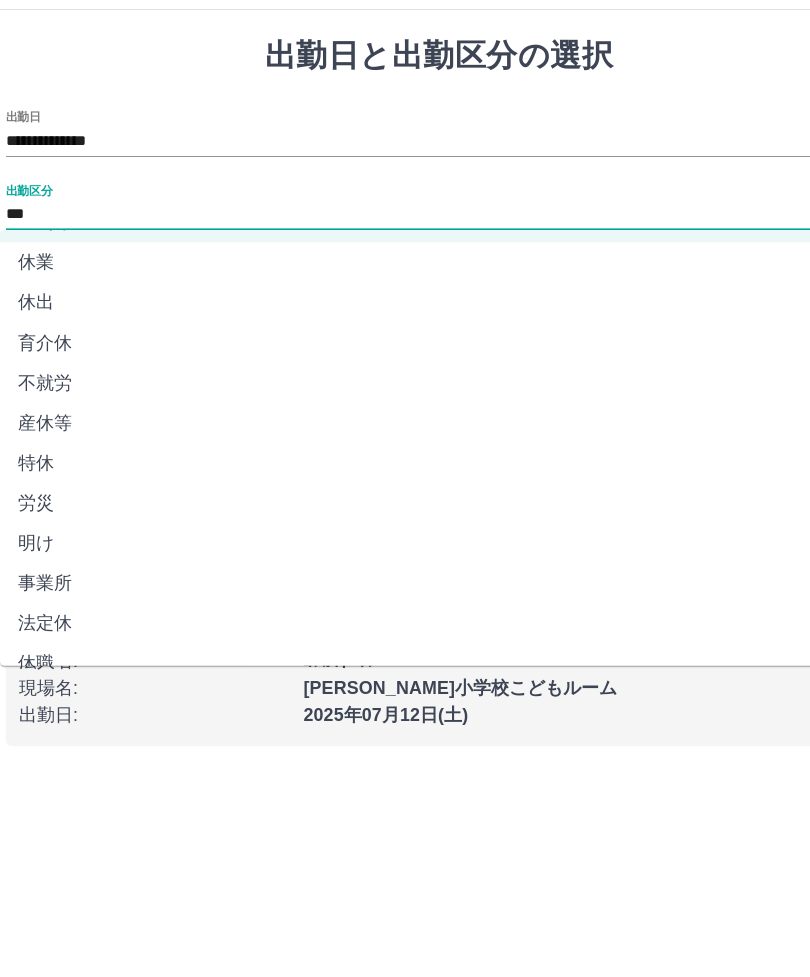 scroll, scrollTop: 248, scrollLeft: 0, axis: vertical 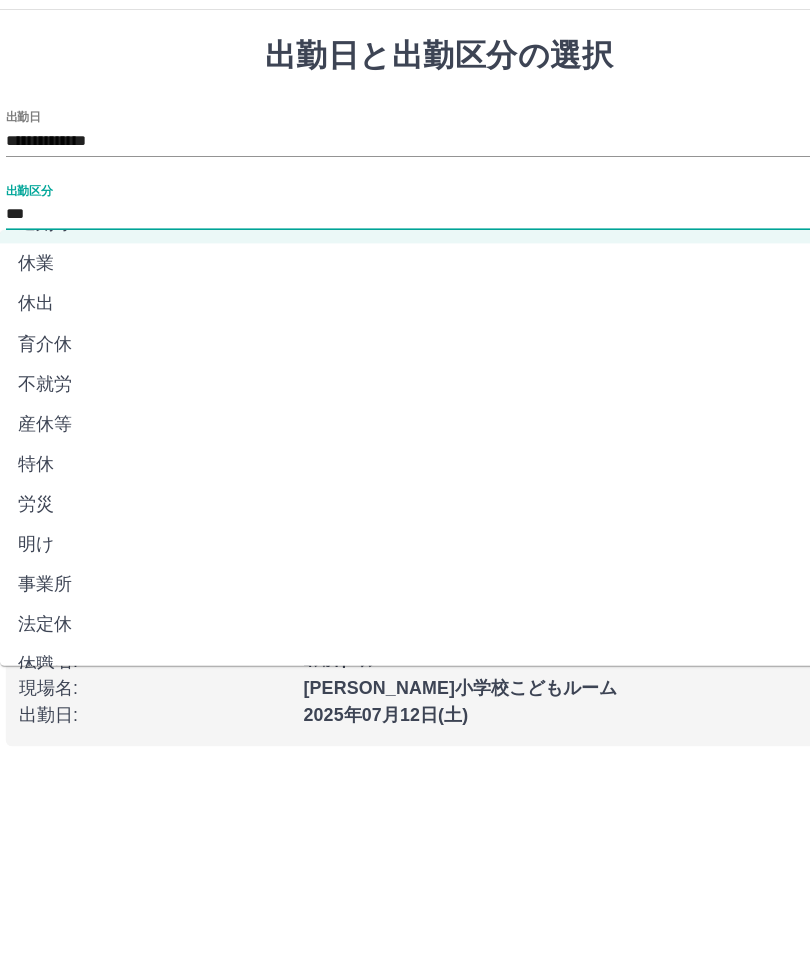 click on "法定休" at bounding box center [400, 601] 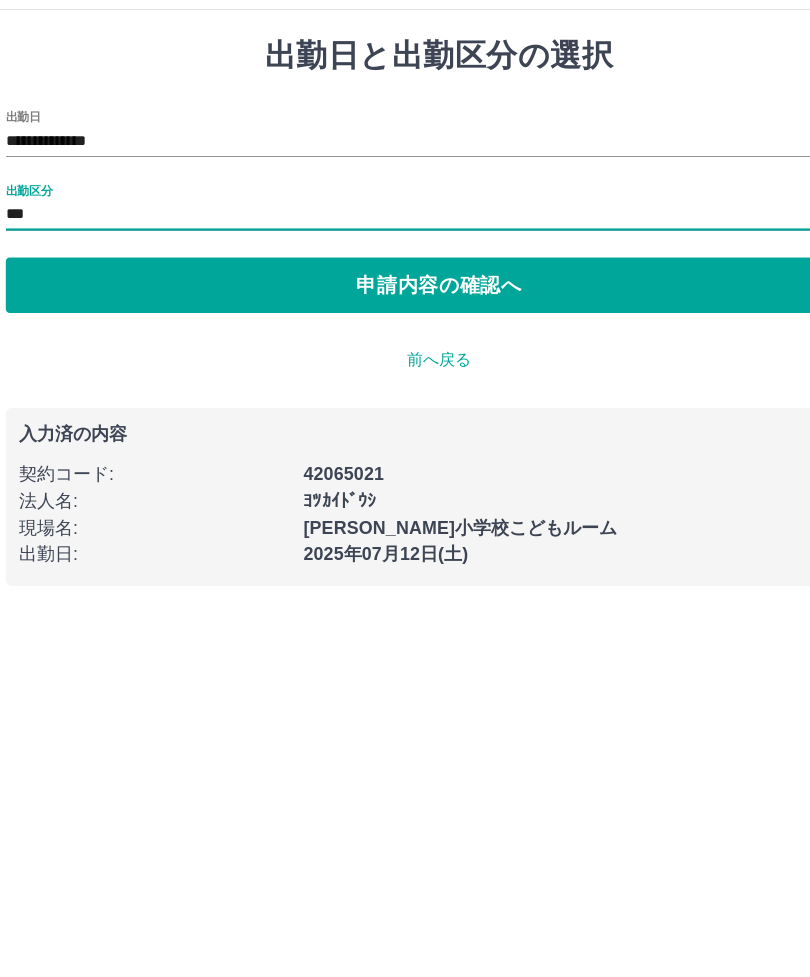 click on "申請内容の確認へ" at bounding box center (405, 296) 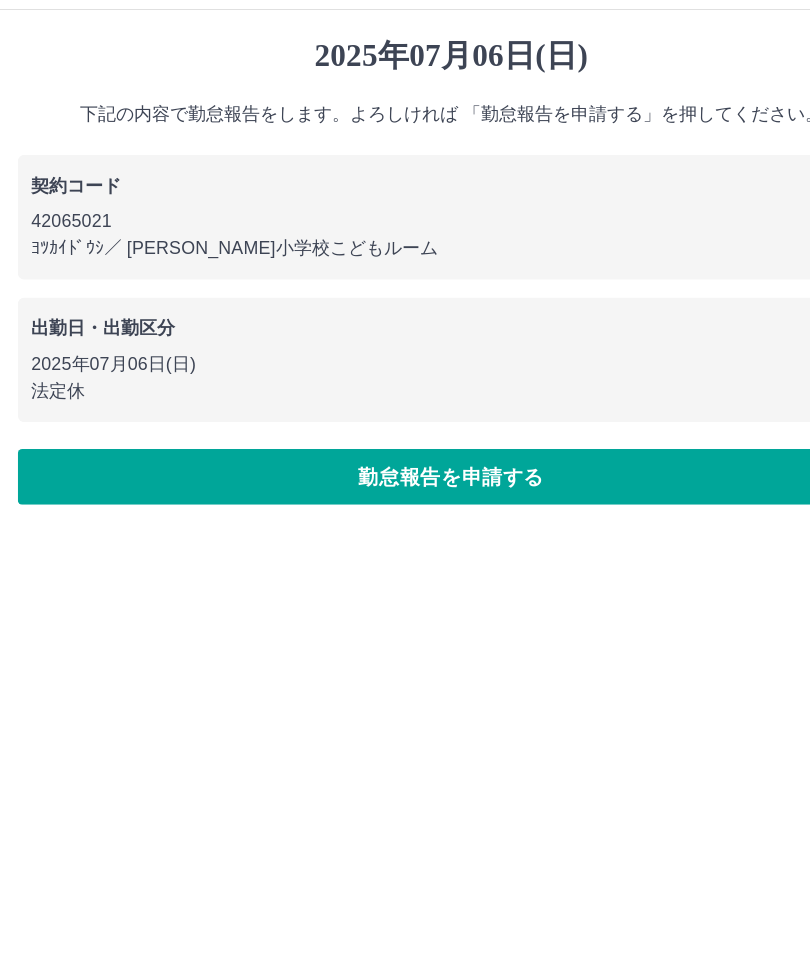 click on "勤怠報告を申請する" at bounding box center [405, 468] 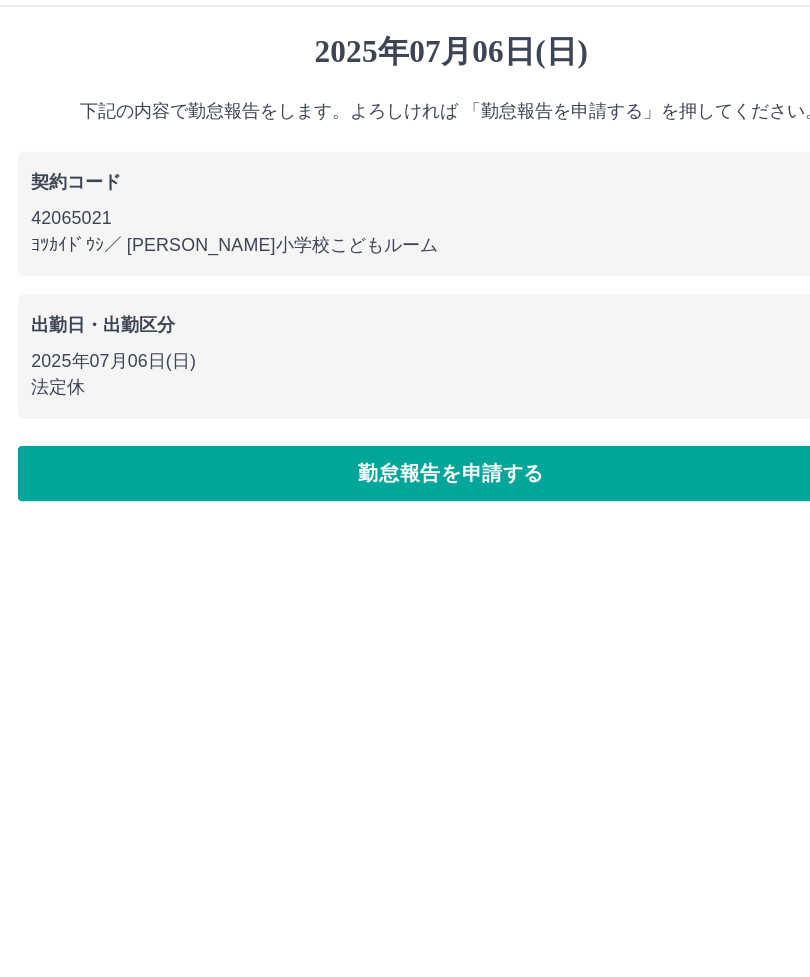 click on "勤怠報告を申請する" at bounding box center (405, 468) 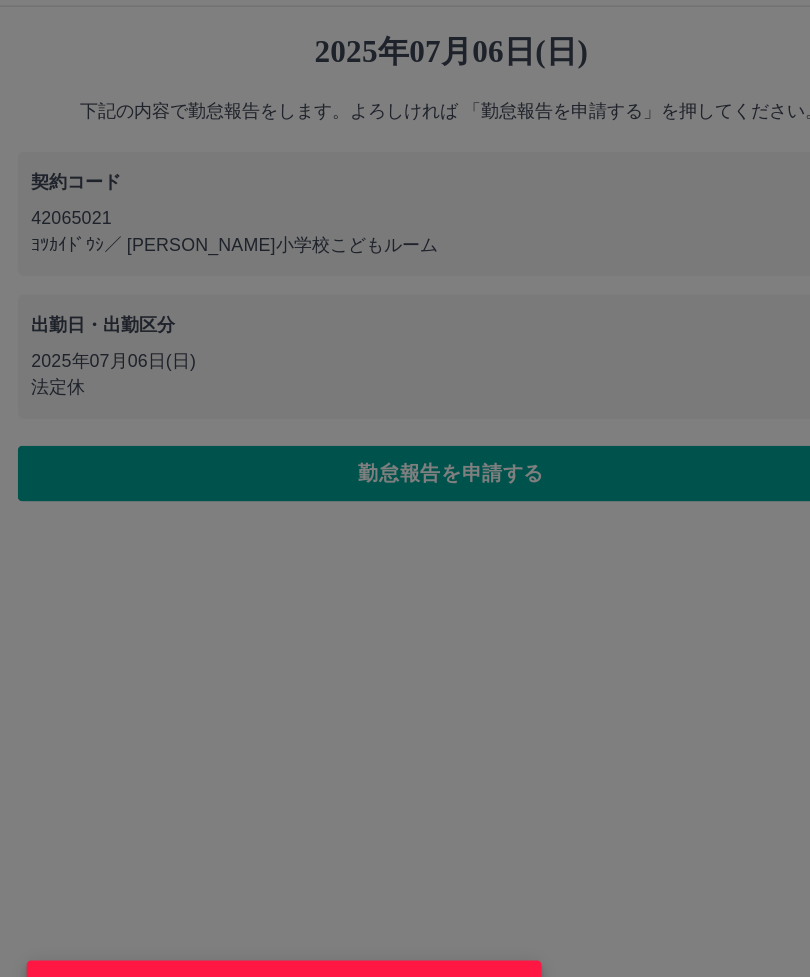 click 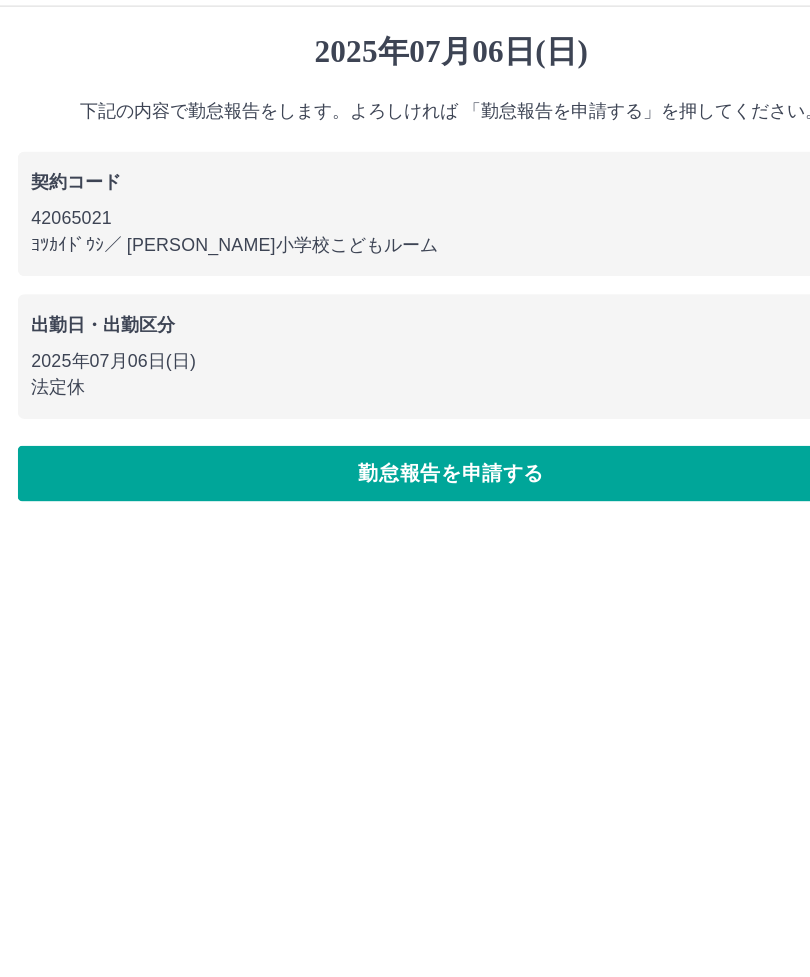 click on "勤怠報告を申請する" at bounding box center [405, 468] 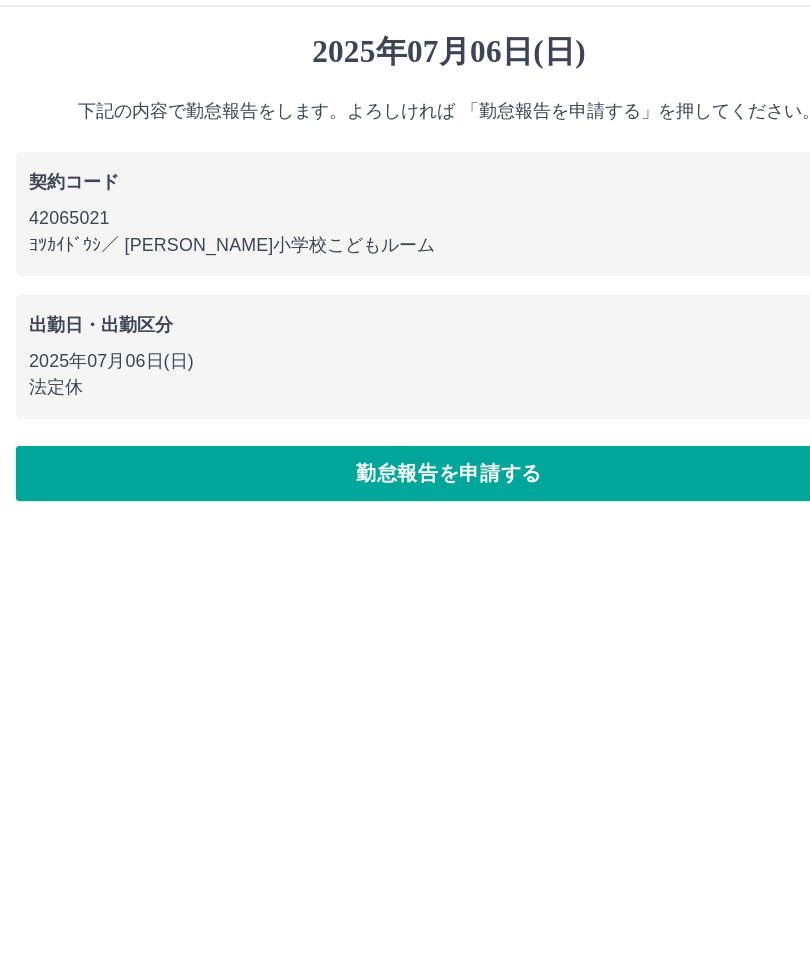 click on "勤怠報告を申請する" at bounding box center [405, 468] 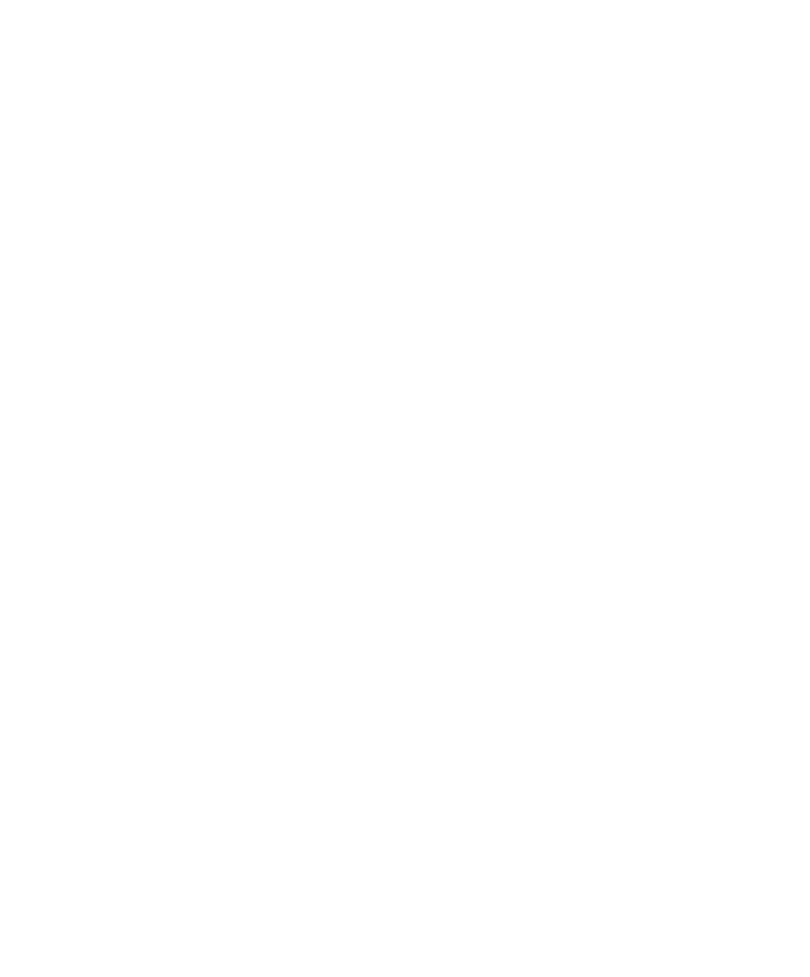 scroll, scrollTop: 0, scrollLeft: 0, axis: both 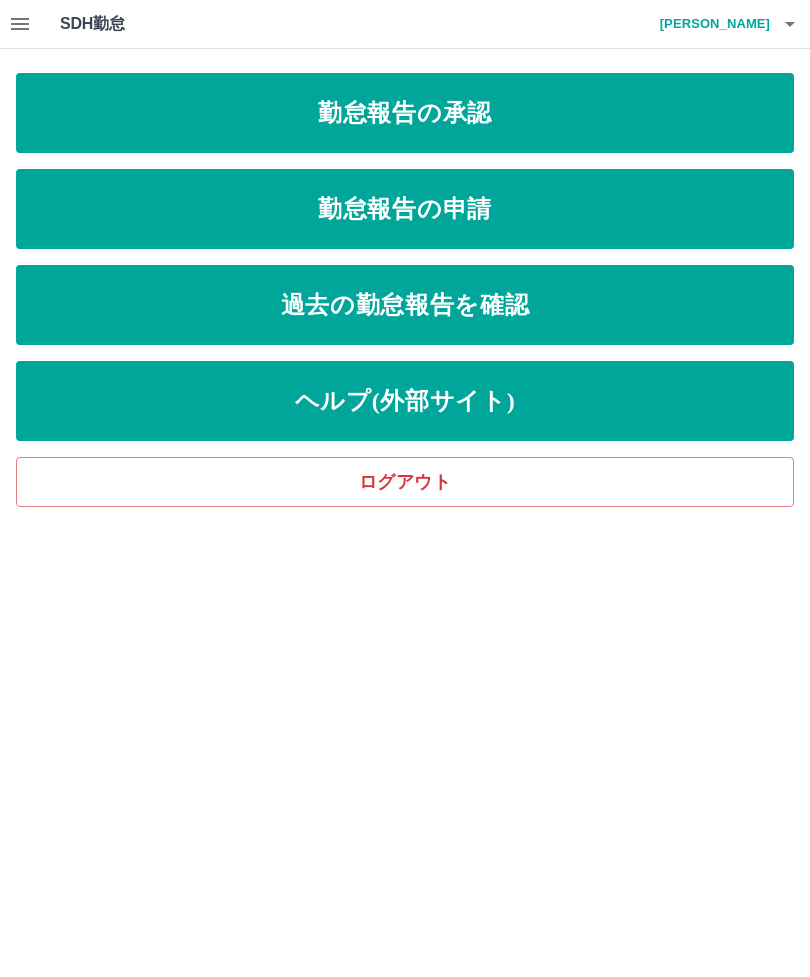 click on "過去の勤怠報告を確認" at bounding box center [405, 305] 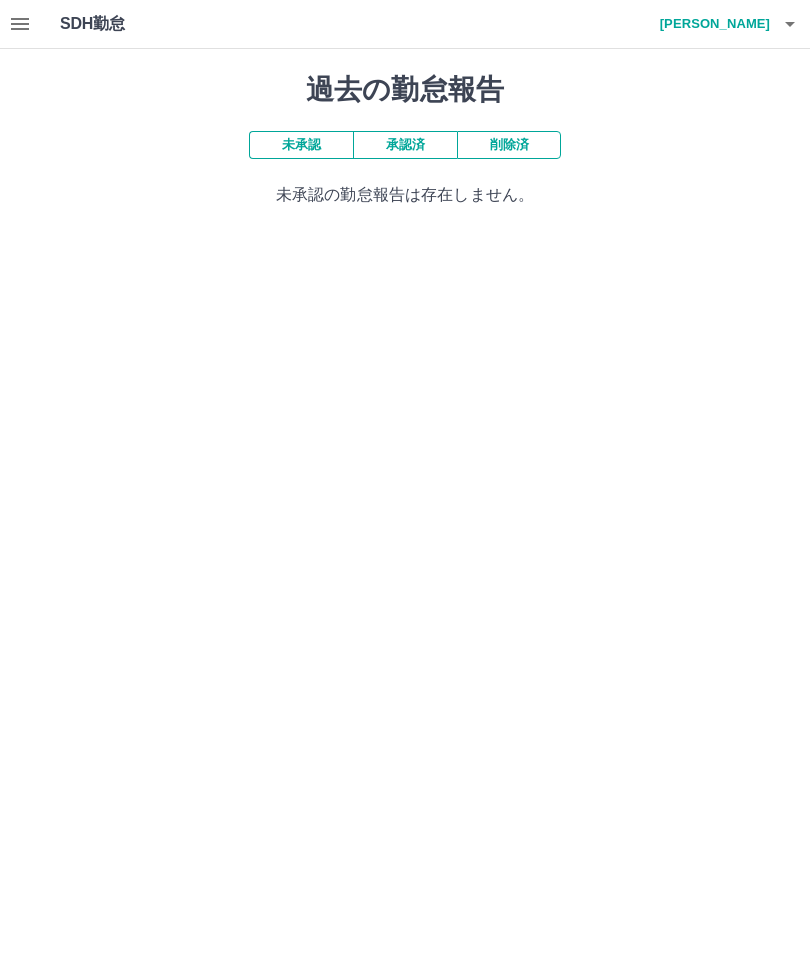 click on "承認済" at bounding box center [405, 145] 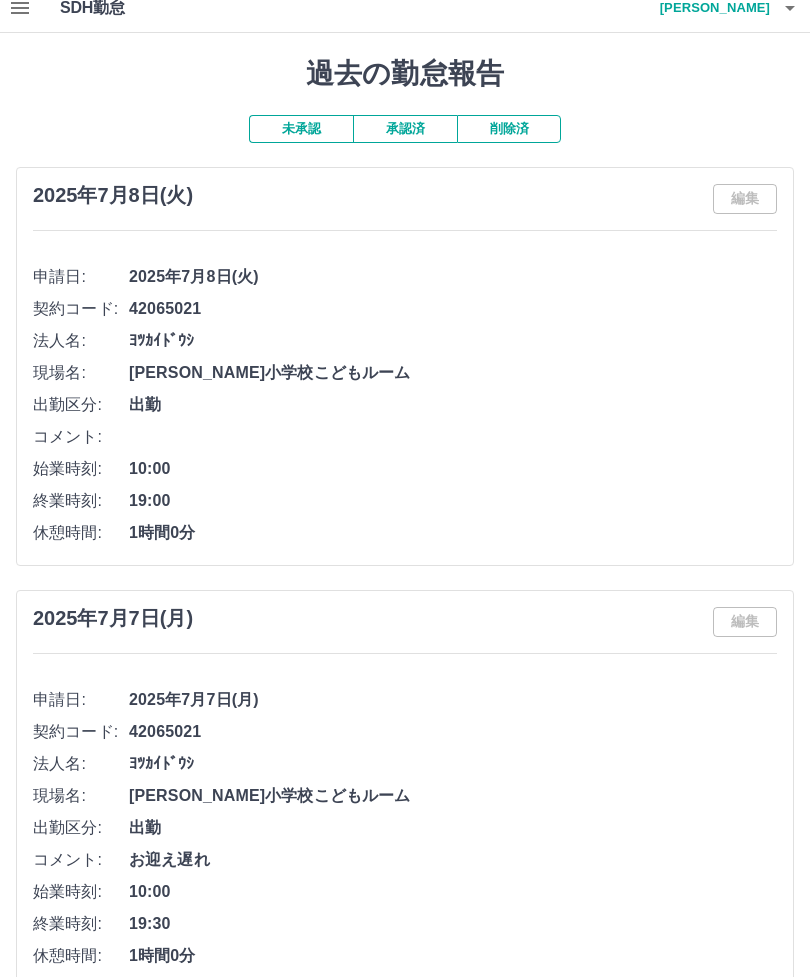 scroll, scrollTop: 0, scrollLeft: 0, axis: both 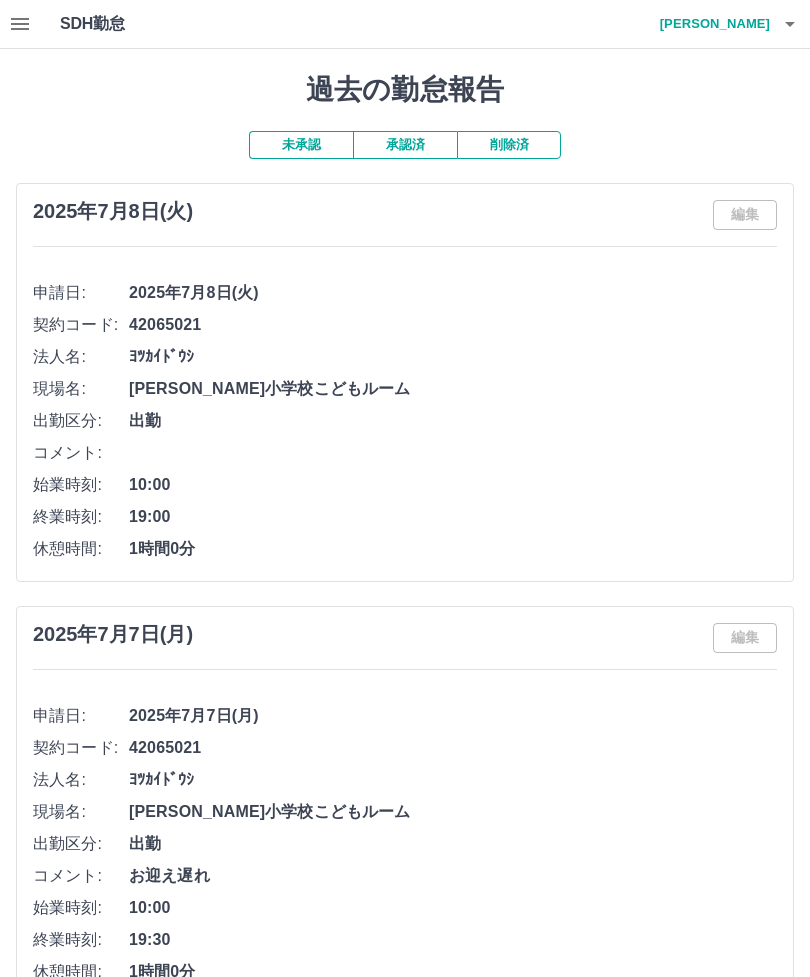 click on "過去の勤怠報告 未承認 承認済 削除済 [DATE] 編集 申請日: [DATE] 契約コード: 42065021 法人名: ﾖﾂｶｲﾄﾞｳｼ 現場名: [PERSON_NAME][GEOGRAPHIC_DATA]ルーム 出勤区分: 出勤 コメント: 始業時刻: 10:00 終業時刻: 19:00 休憩時間: 1時間0分 [DATE] 編集 申請日: [DATE] 契約コード: 42065021 法人名: ﾖﾂｶｲﾄﾞｳｼ 現場名: [PERSON_NAME][GEOGRAPHIC_DATA]ルーム 出勤区分: 出勤 コメント: お迎え遅れ 始業時刻: 10:00 終業時刻: 19:30 休憩時間: 1時間0分 [DATE] 編集 申請日: [DATE] 契約コード: 42065021 法人名: ﾖﾂｶｲﾄﾞｳｼ 現場名: [PERSON_NAME][GEOGRAPHIC_DATA]ルーム 出勤区分: 法定休 [DATE] 編集 申請日: [DATE] 契約コード: 42065021 法人名: ﾖﾂｶｲﾄﾞｳｼ 現場名: [PERSON_NAME][GEOGRAPHIC_DATA]ルーム 出勤区分: 休日 [DATE] 編集 申請日:" at bounding box center (405, 4992) 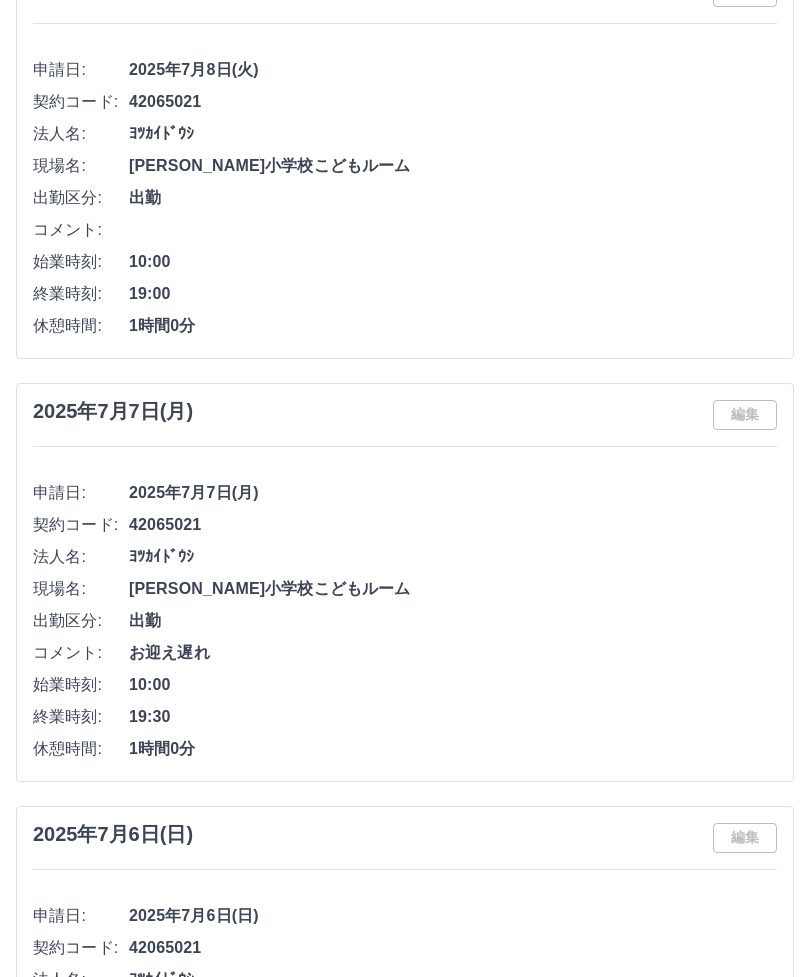 scroll, scrollTop: 223, scrollLeft: 0, axis: vertical 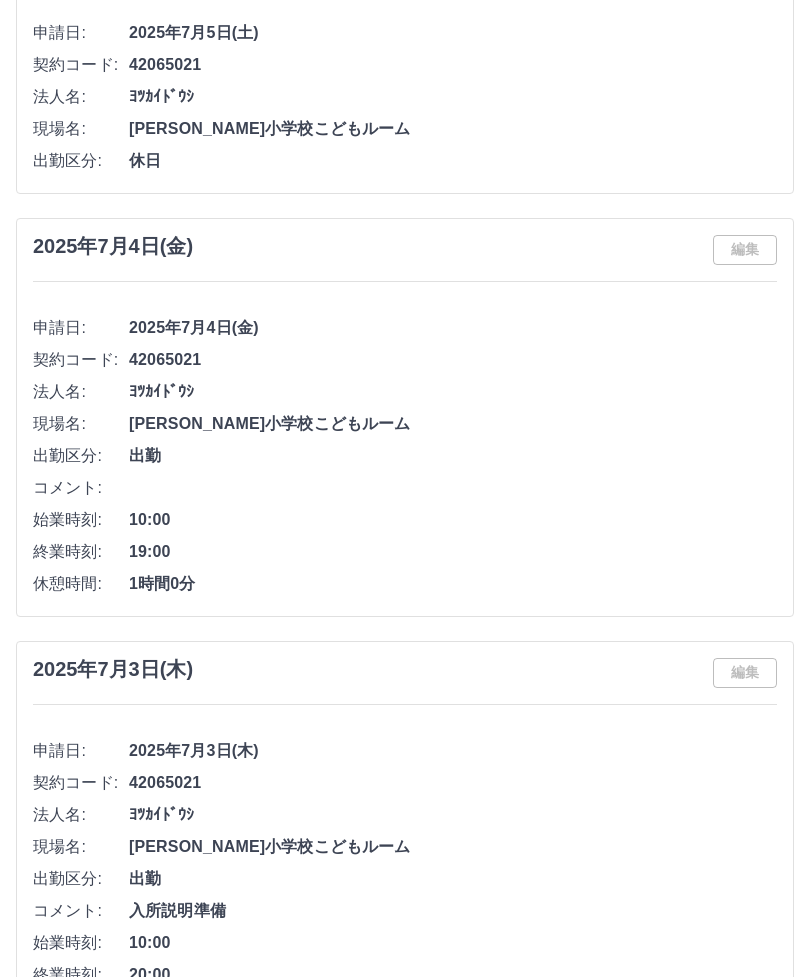 click on "過去の勤怠報告 未承認 承認済 削除済 [DATE] 編集 申請日: [DATE] 契約コード: 42065021 法人名: ﾖﾂｶｲﾄﾞｳｼ 現場名: [PERSON_NAME][GEOGRAPHIC_DATA]ルーム 出勤区分: 出勤 コメント: 始業時刻: 10:00 終業時刻: 19:00 休憩時間: 1時間0分 [DATE] 編集 申請日: [DATE] 契約コード: 42065021 法人名: ﾖﾂｶｲﾄﾞｳｼ 現場名: [PERSON_NAME][GEOGRAPHIC_DATA]ルーム 出勤区分: 出勤 コメント: お迎え遅れ 始業時刻: 10:00 終業時刻: 19:30 休憩時間: 1時間0分 [DATE] 編集 申請日: [DATE] 契約コード: 42065021 法人名: ﾖﾂｶｲﾄﾞｳｼ 現場名: [PERSON_NAME][GEOGRAPHIC_DATA]ルーム 出勤区分: 法定休 [DATE] 編集 申請日: [DATE] 契約コード: 42065021 法人名: ﾖﾂｶｲﾄﾞｳｼ 現場名: [PERSON_NAME][GEOGRAPHIC_DATA]ルーム 出勤区分: 休日 [DATE] 編集 申請日:" at bounding box center [405, 3591] 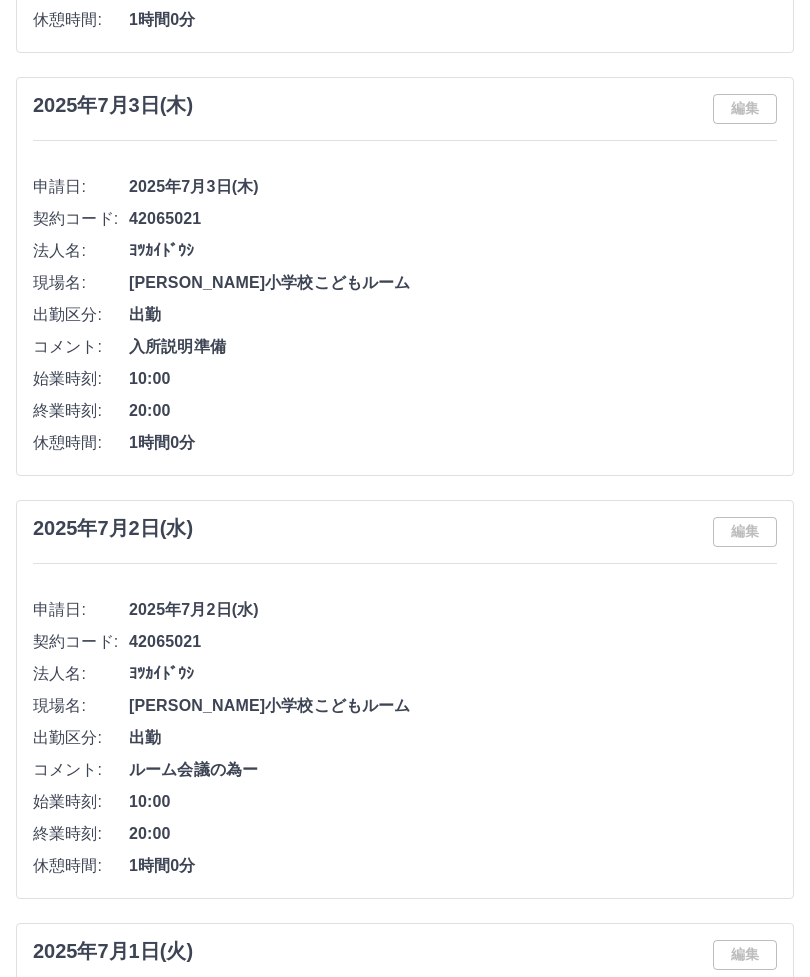 scroll, scrollTop: 1966, scrollLeft: 0, axis: vertical 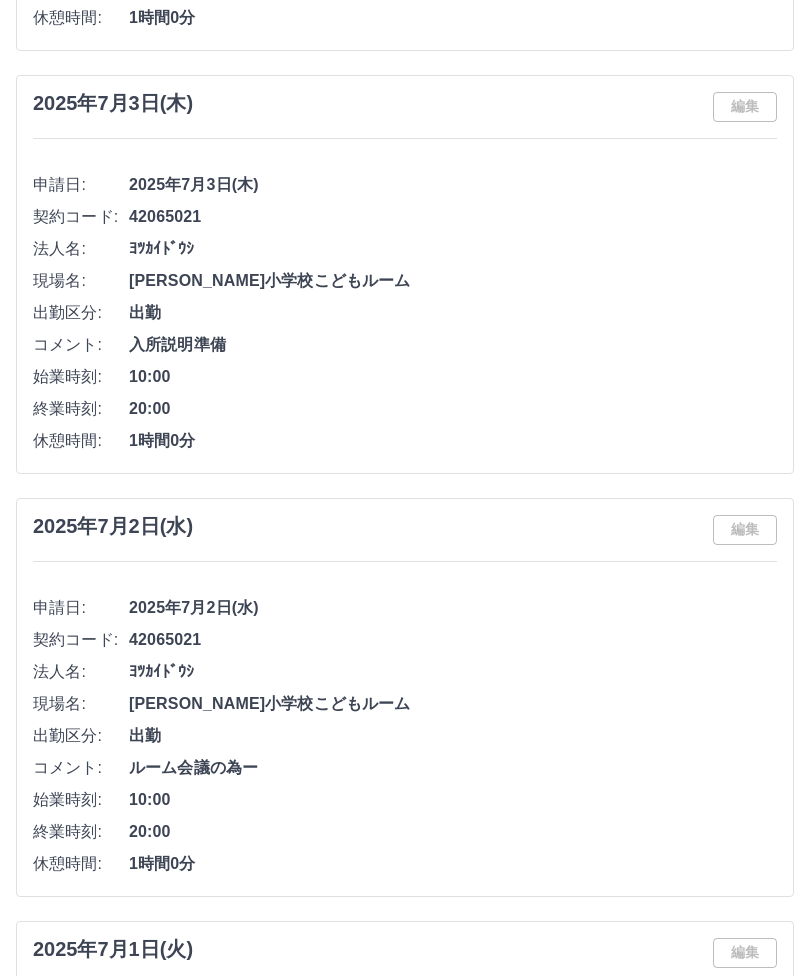 click on "休憩時間:" at bounding box center [81, 865] 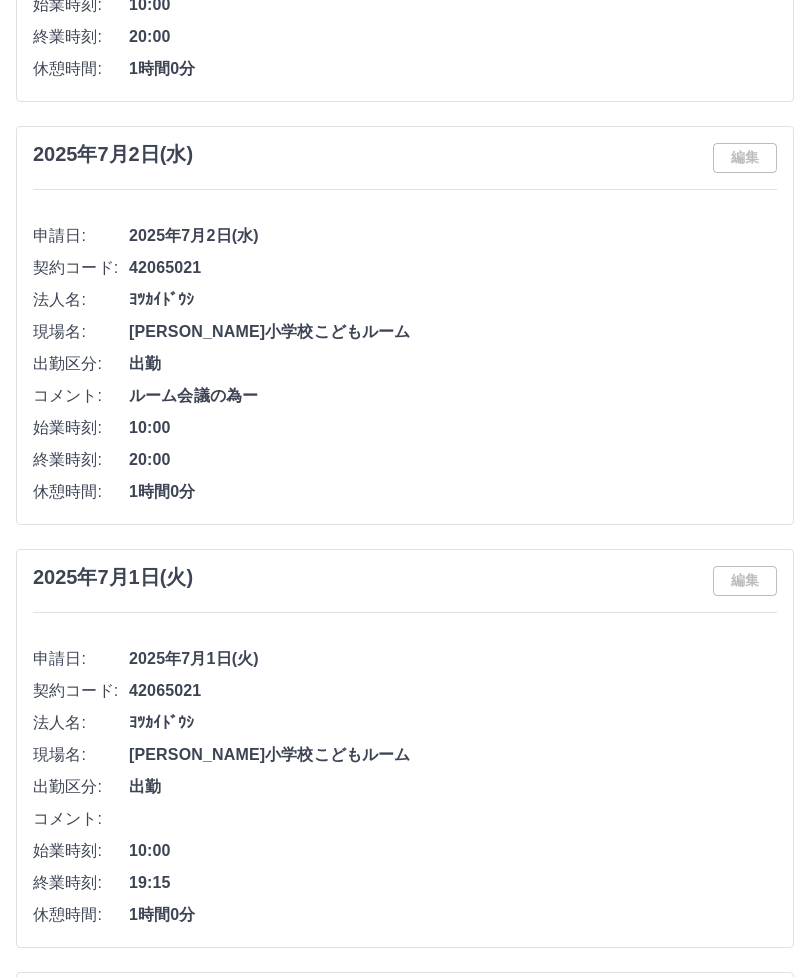 scroll, scrollTop: 2345, scrollLeft: 0, axis: vertical 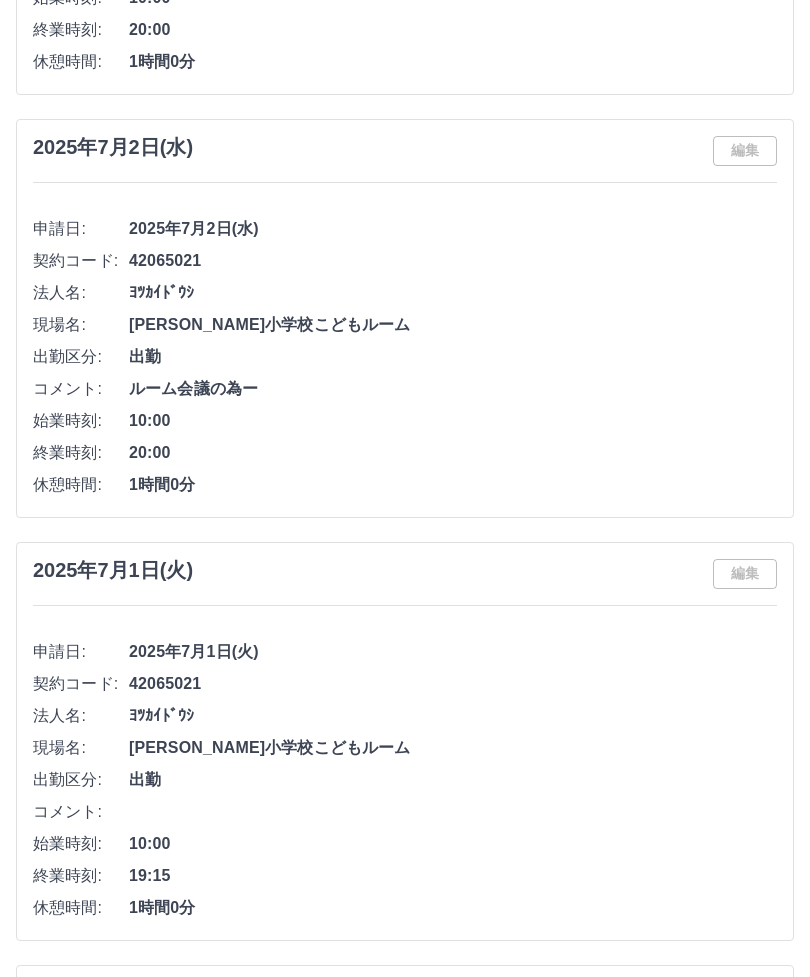 click on "[DATE] 編集 申請日: [DATE] 契約コード: 42065021 法人名: ﾖﾂｶｲﾄﾞｳｼ 現場名: [PERSON_NAME][GEOGRAPHIC_DATA]ルーム 出勤区分: 出勤 コメント: 始業時刻: 10:00 終業時刻: 19:15 休憩時間: 1時間0分" at bounding box center (405, 742) 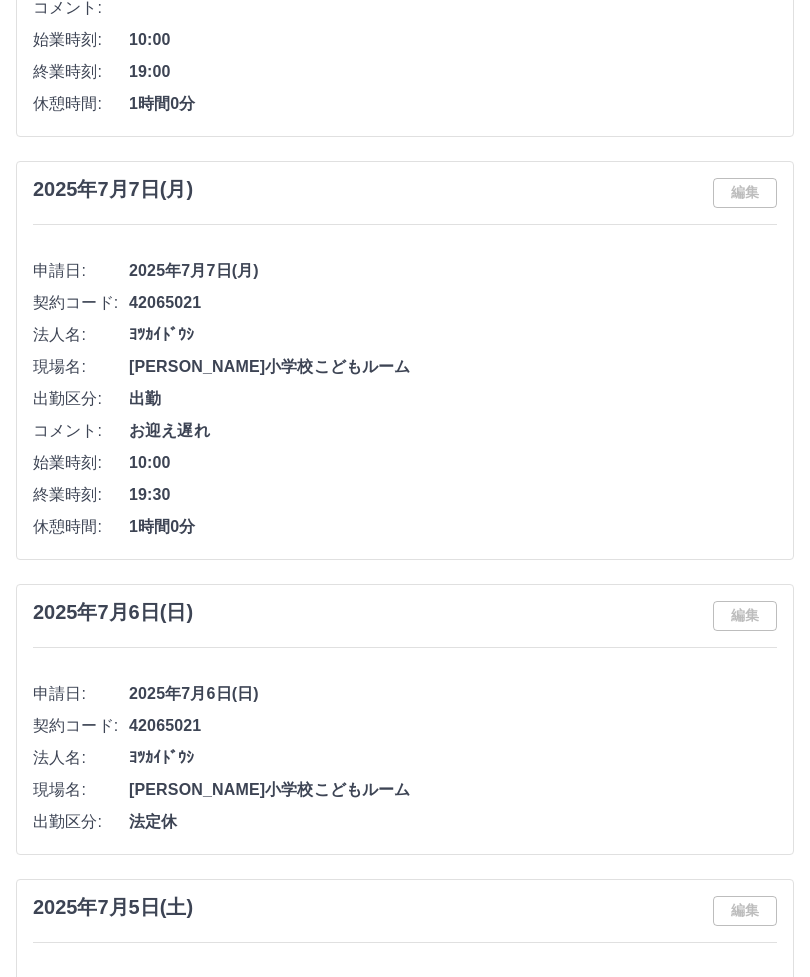 scroll, scrollTop: 0, scrollLeft: 0, axis: both 